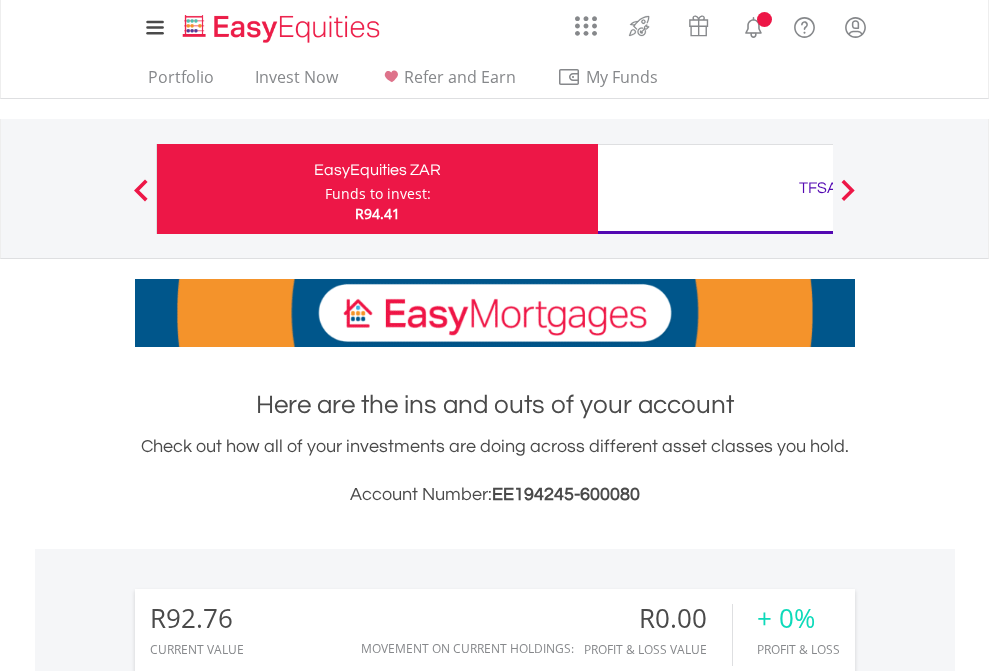 scroll, scrollTop: 0, scrollLeft: 0, axis: both 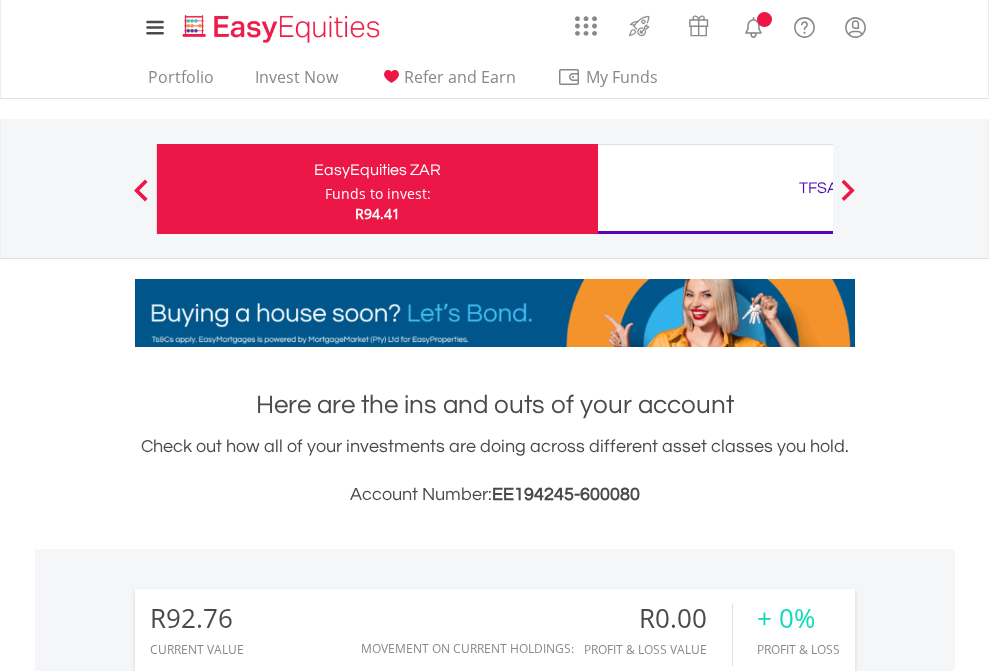click on "Funds to invest:" at bounding box center [378, 194] 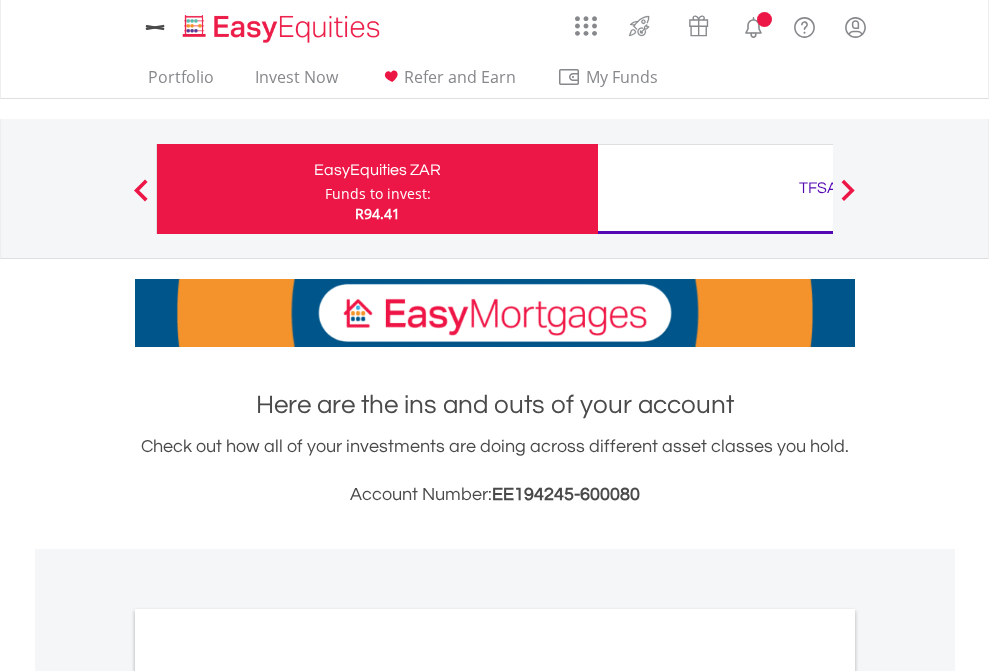 scroll, scrollTop: 0, scrollLeft: 0, axis: both 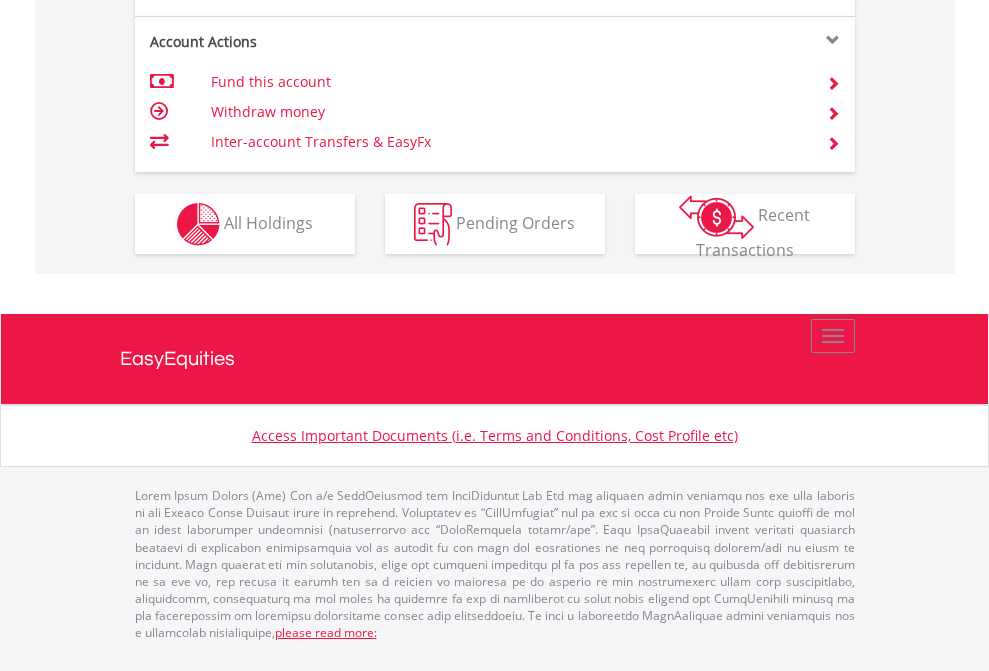 click on "Investment types" at bounding box center [706, -337] 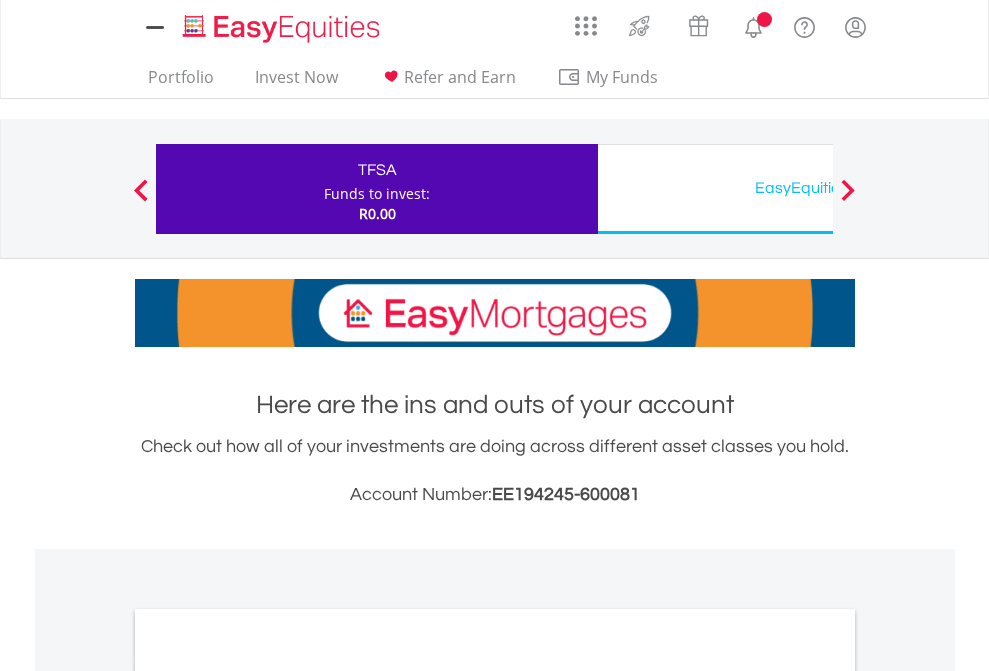 scroll, scrollTop: 0, scrollLeft: 0, axis: both 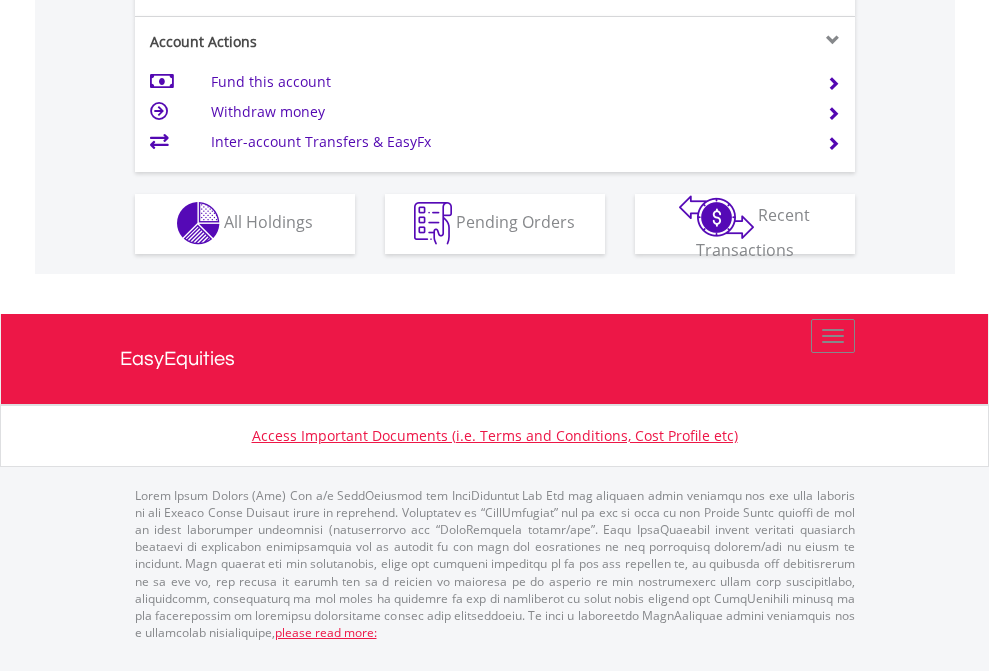 click on "Investment types" at bounding box center (706, -353) 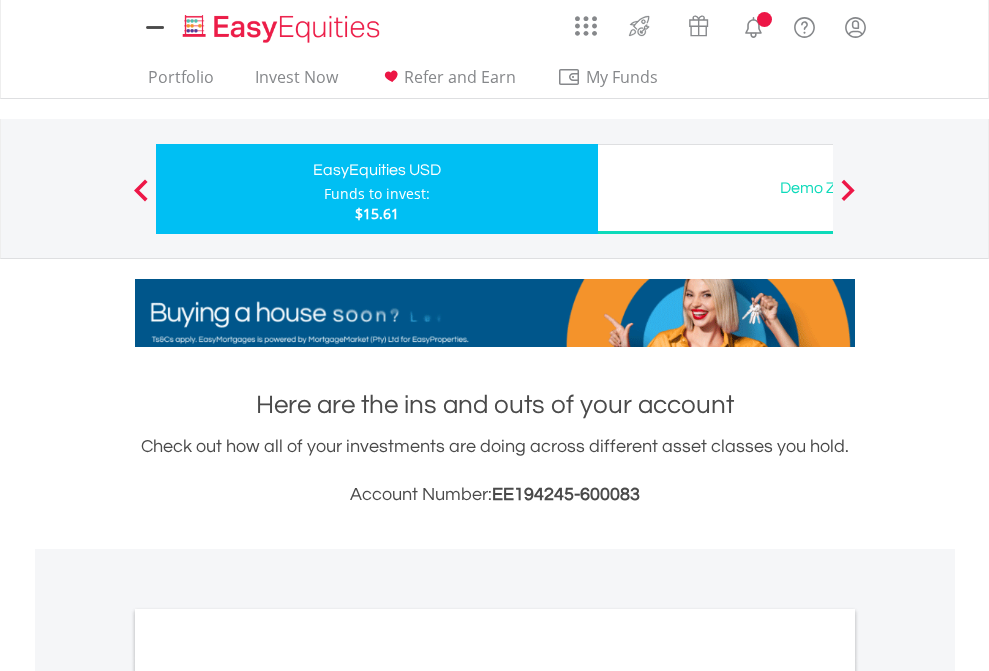 scroll, scrollTop: 0, scrollLeft: 0, axis: both 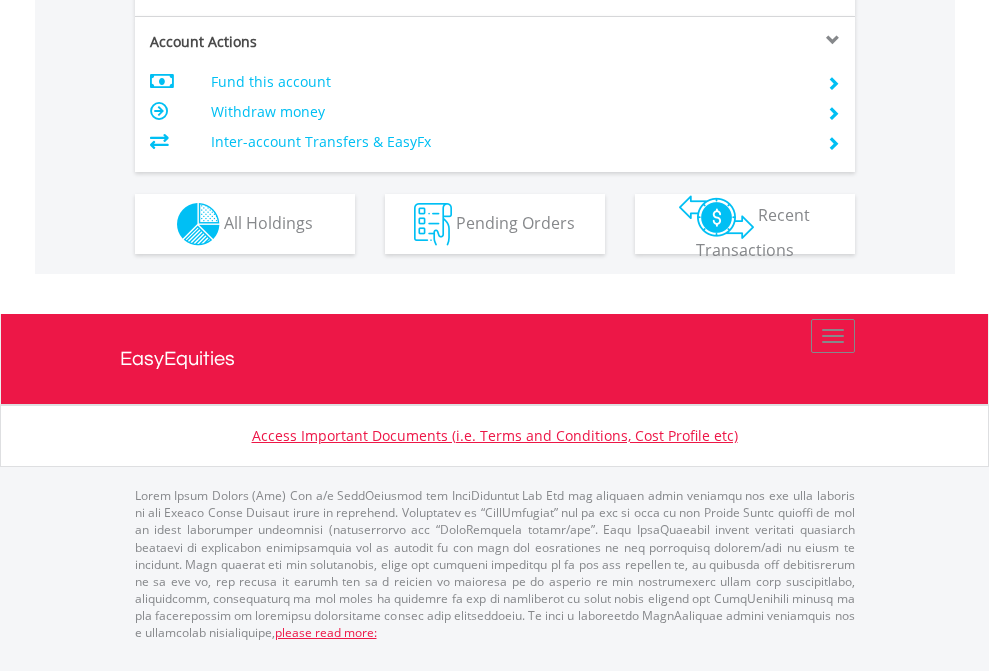click on "Investment types" at bounding box center [706, -337] 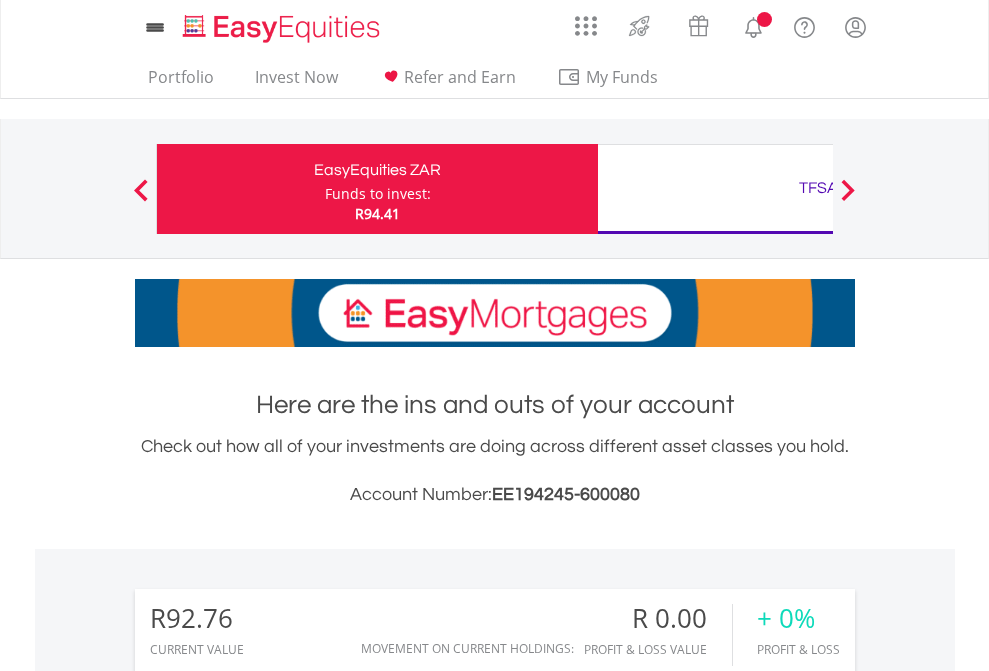 scroll, scrollTop: 1533, scrollLeft: 0, axis: vertical 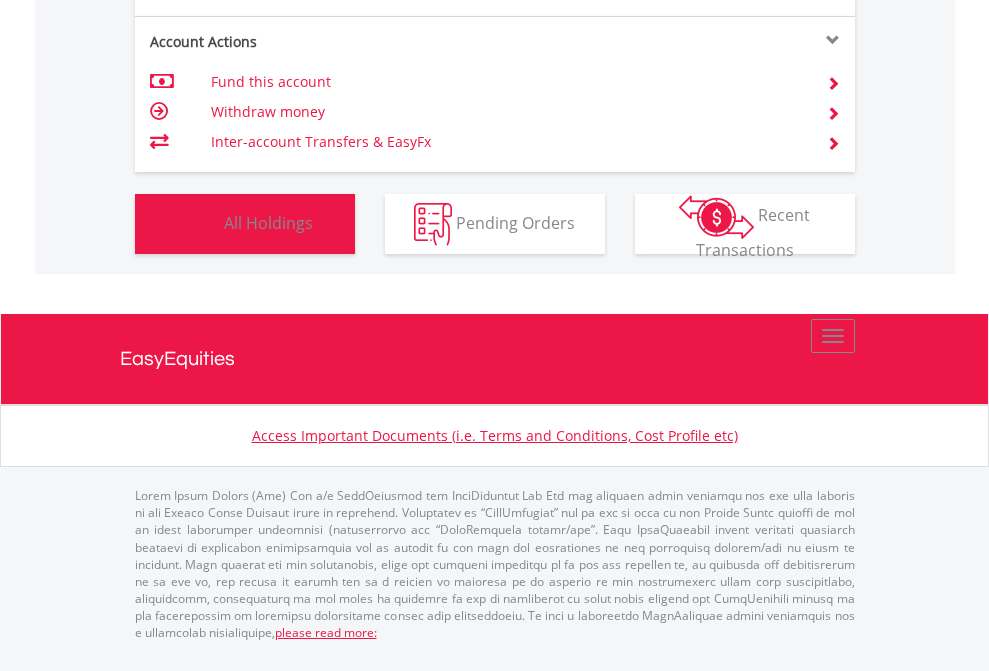 click on "All Holdings" at bounding box center (268, 222) 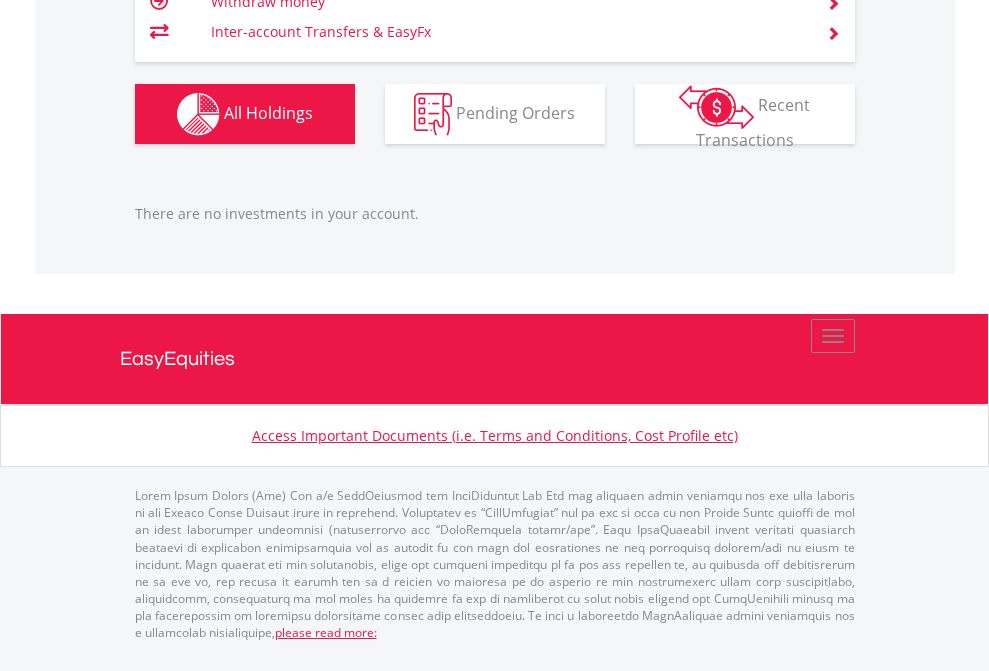 scroll, scrollTop: 2027, scrollLeft: 0, axis: vertical 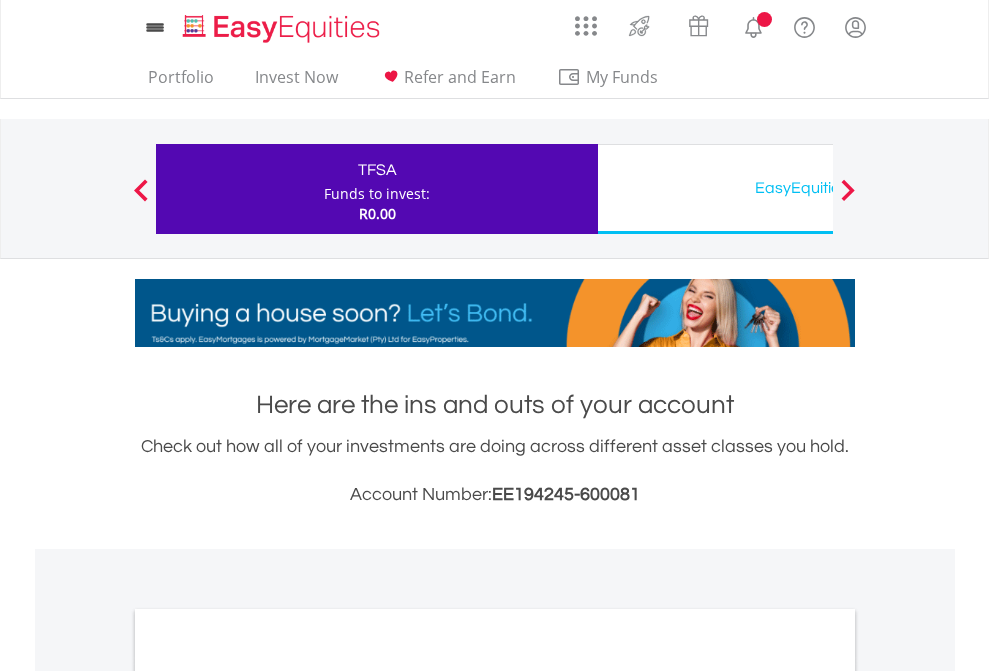 click on "All Holdings" at bounding box center (268, 1096) 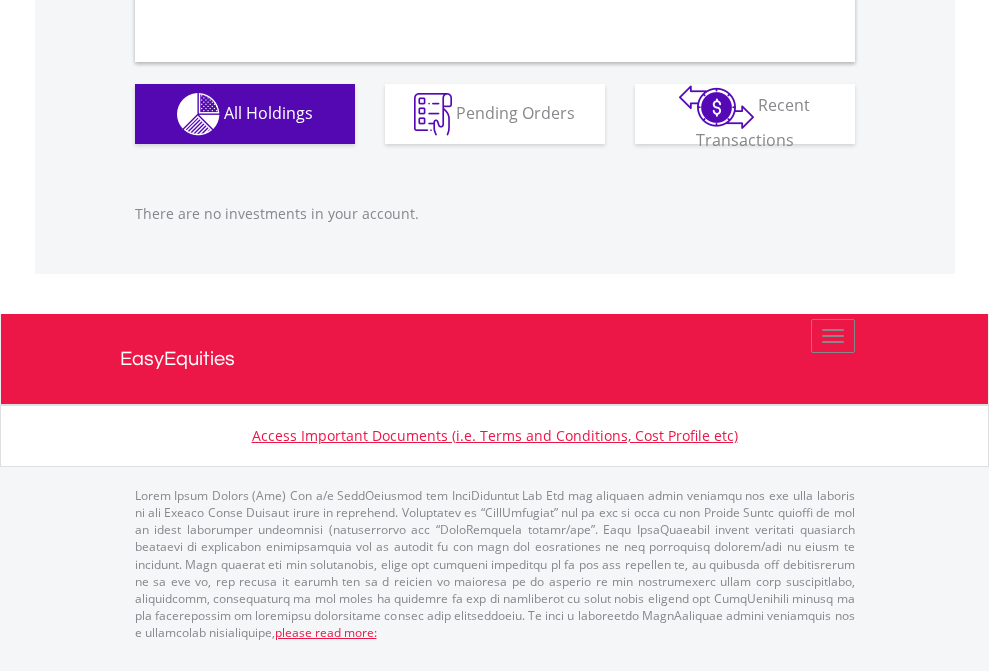 scroll, scrollTop: 1980, scrollLeft: 0, axis: vertical 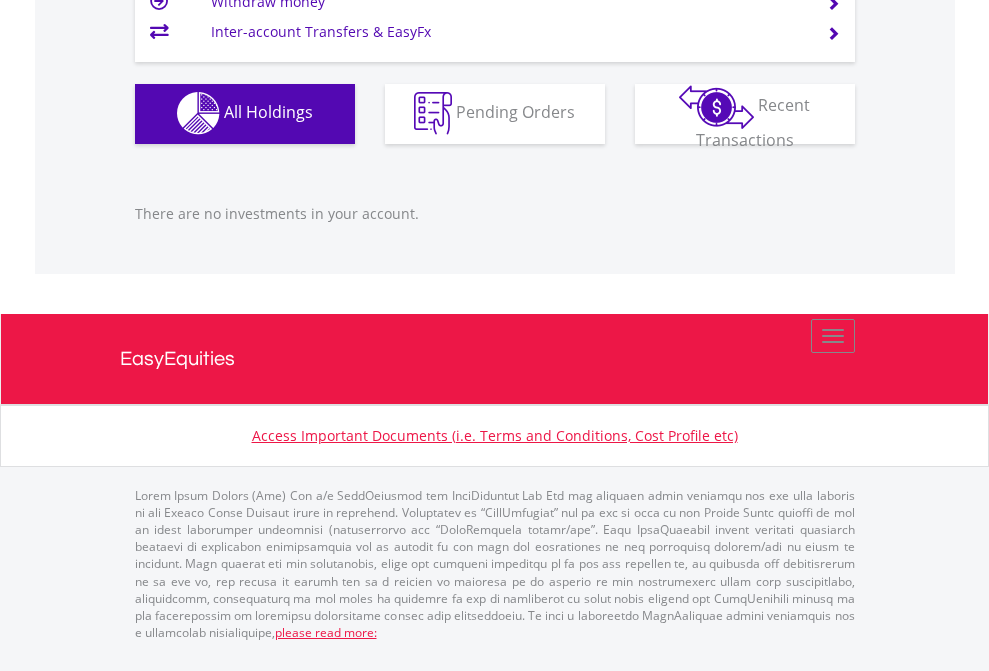 click on "EasyEquities USD" at bounding box center (818, -1142) 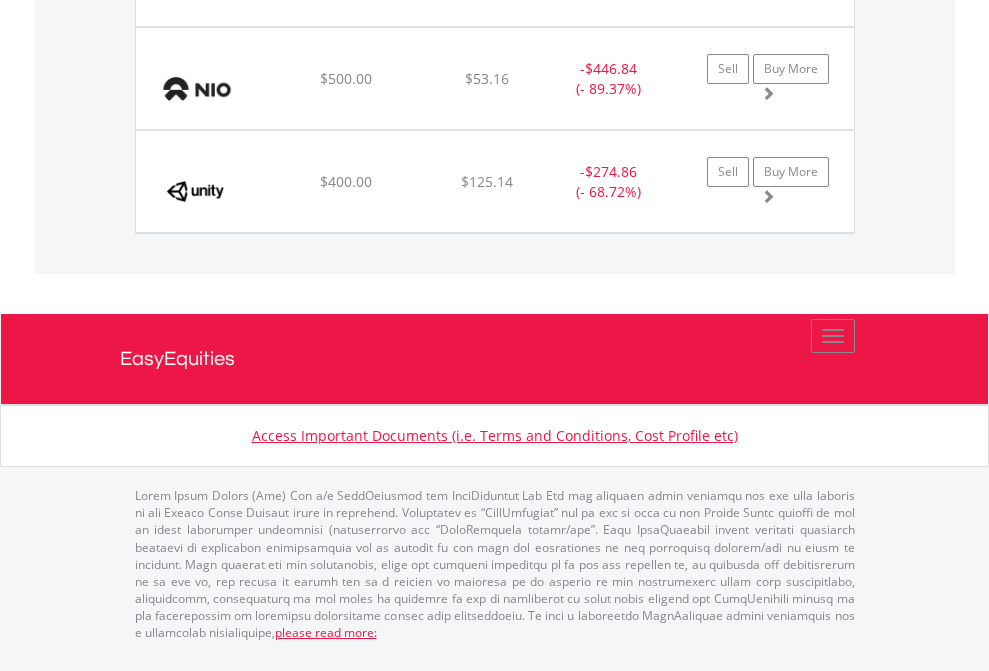 scroll, scrollTop: 2225, scrollLeft: 0, axis: vertical 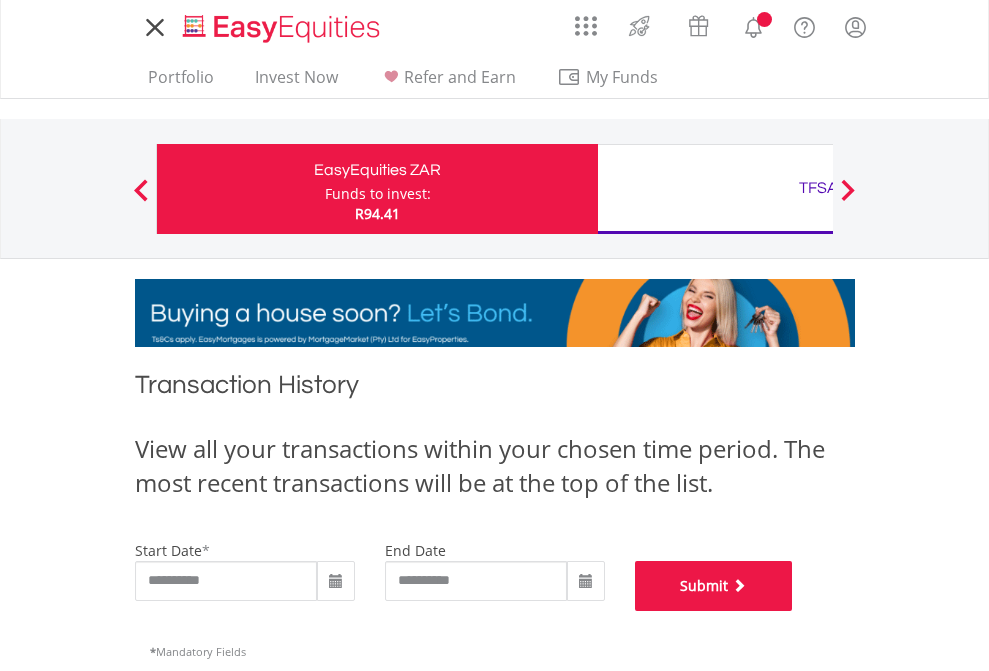 click on "Submit" at bounding box center (714, 586) 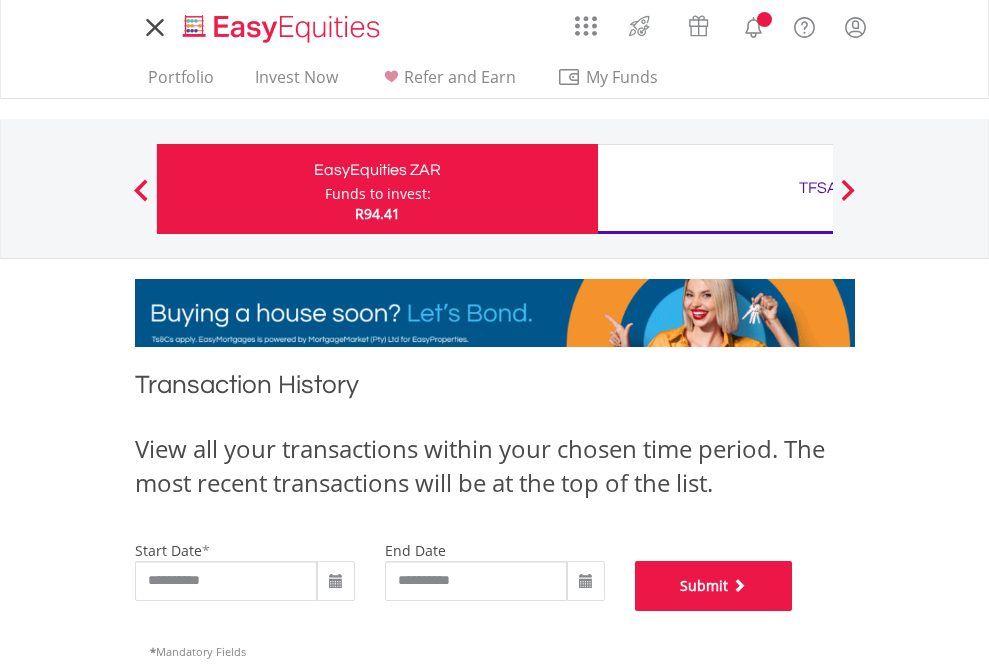 scroll, scrollTop: 811, scrollLeft: 0, axis: vertical 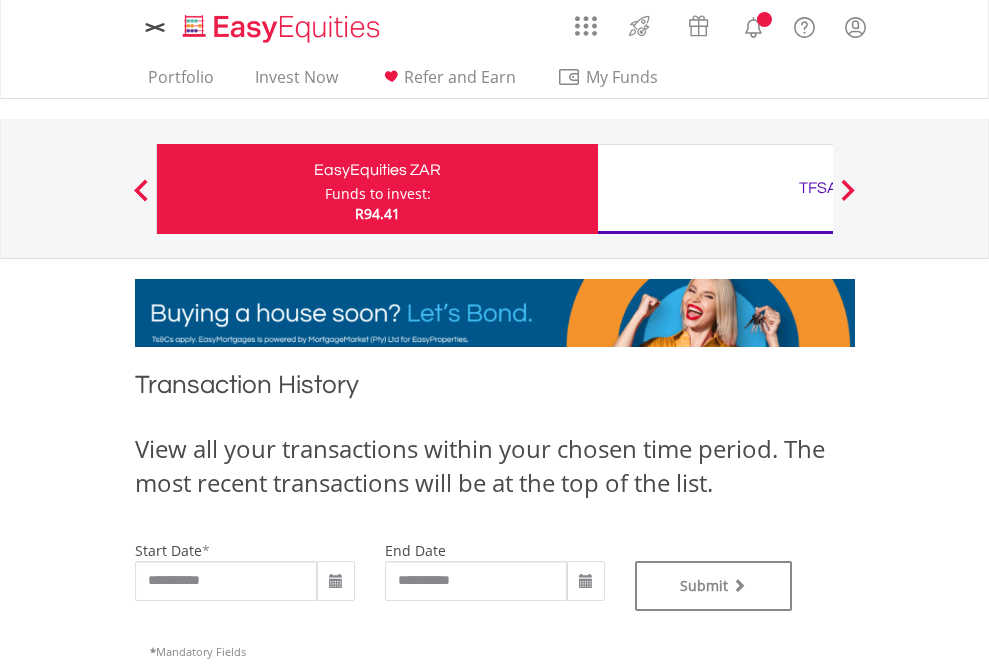 click on "TFSA" at bounding box center (818, 188) 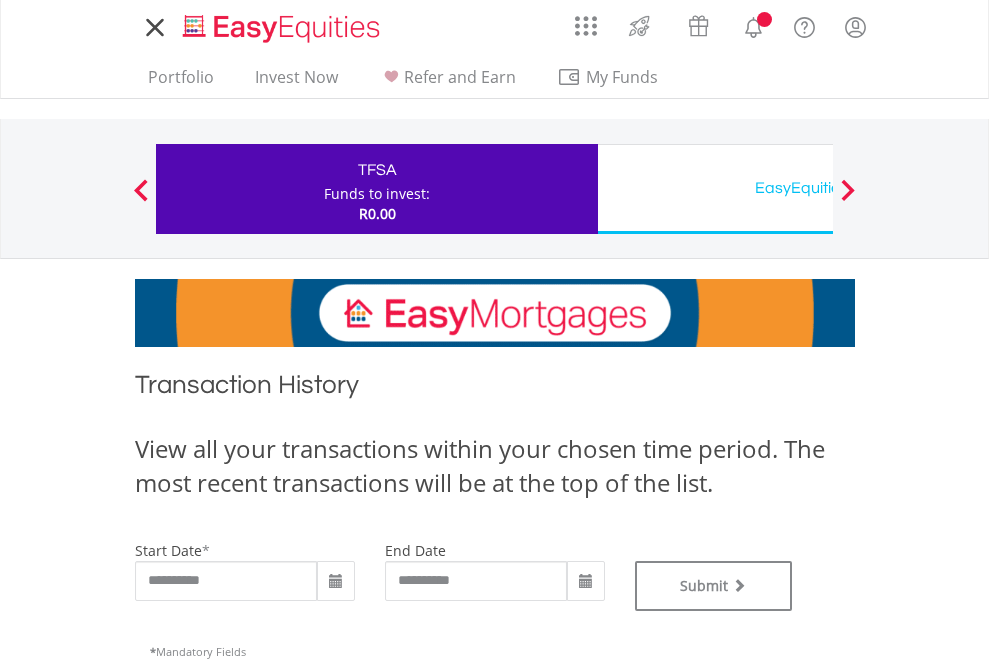scroll, scrollTop: 0, scrollLeft: 0, axis: both 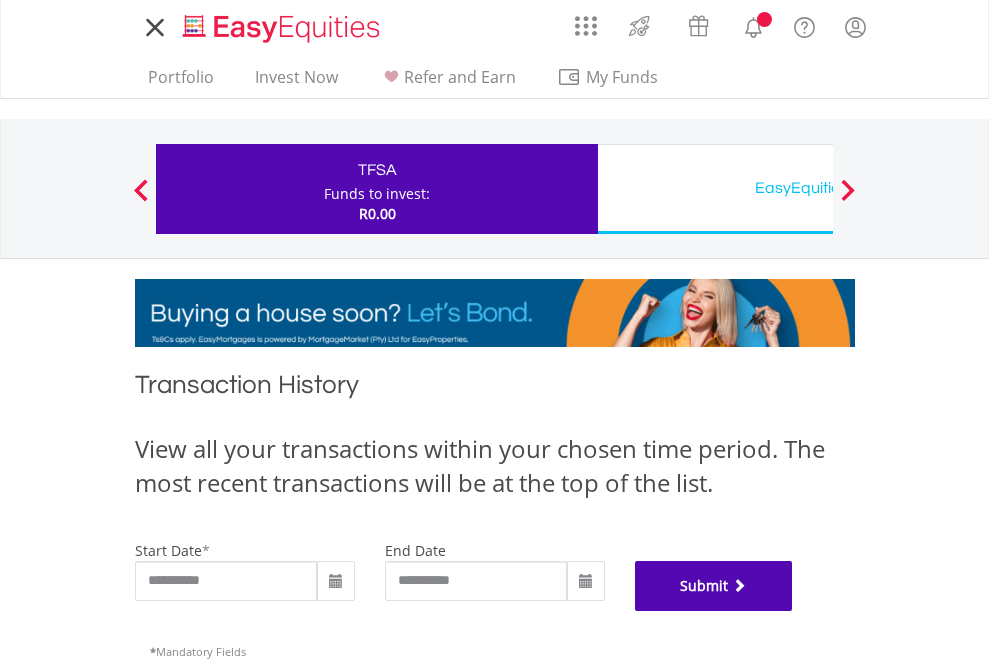 click on "Submit" at bounding box center (714, 586) 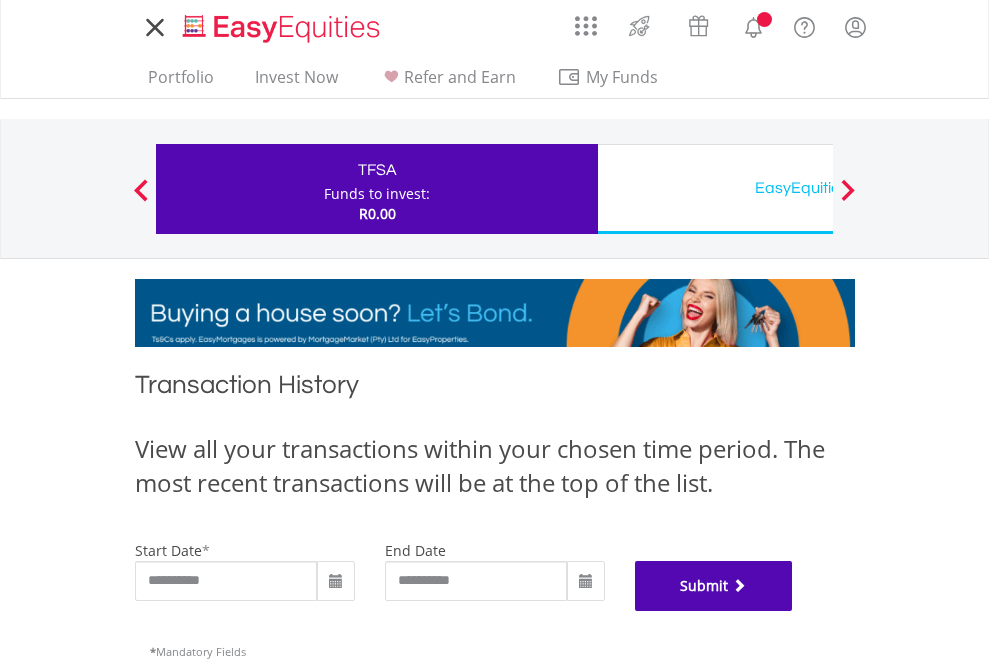 scroll, scrollTop: 811, scrollLeft: 0, axis: vertical 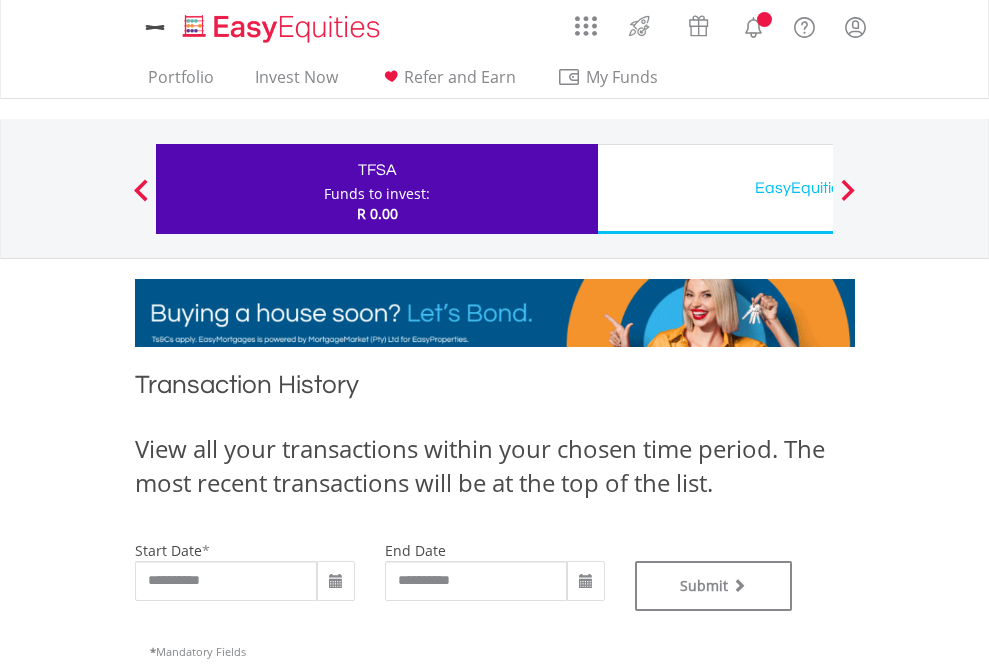 click on "EasyEquities USD" at bounding box center (818, 188) 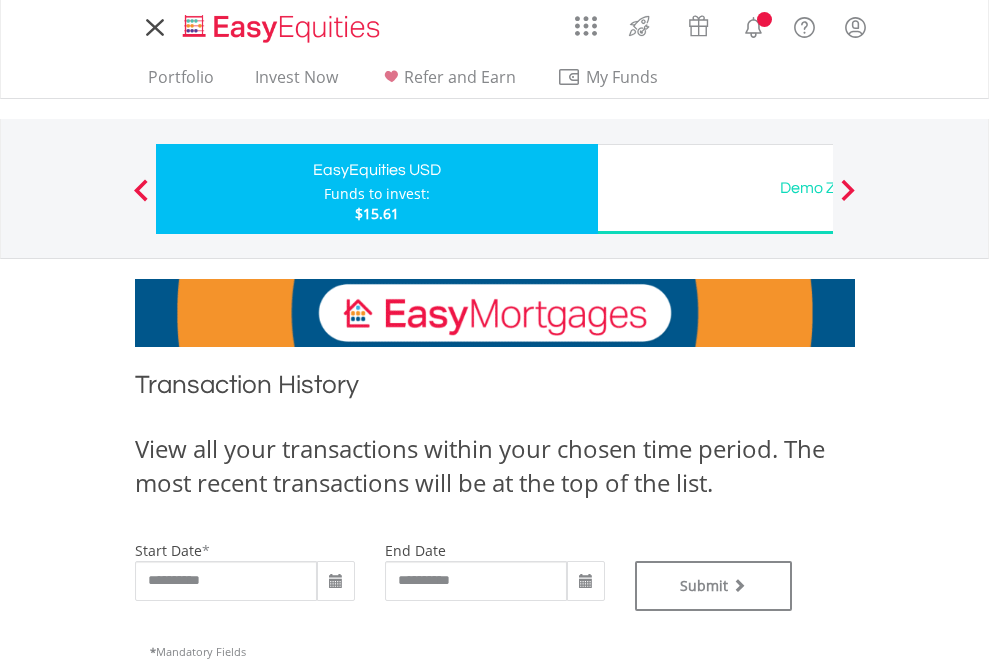 scroll, scrollTop: 0, scrollLeft: 0, axis: both 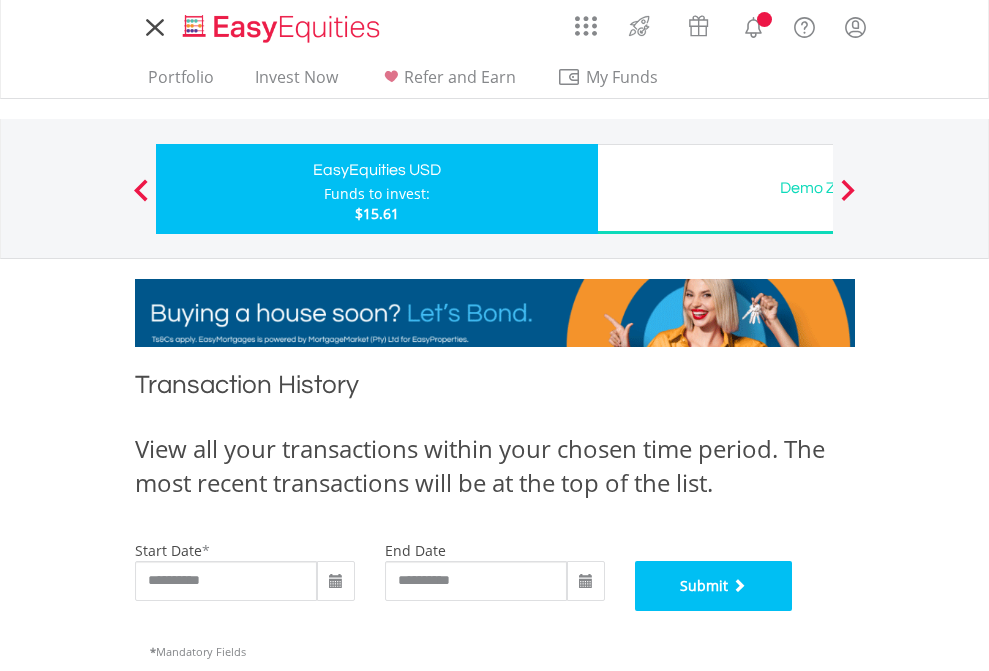 click on "Submit" at bounding box center [714, 586] 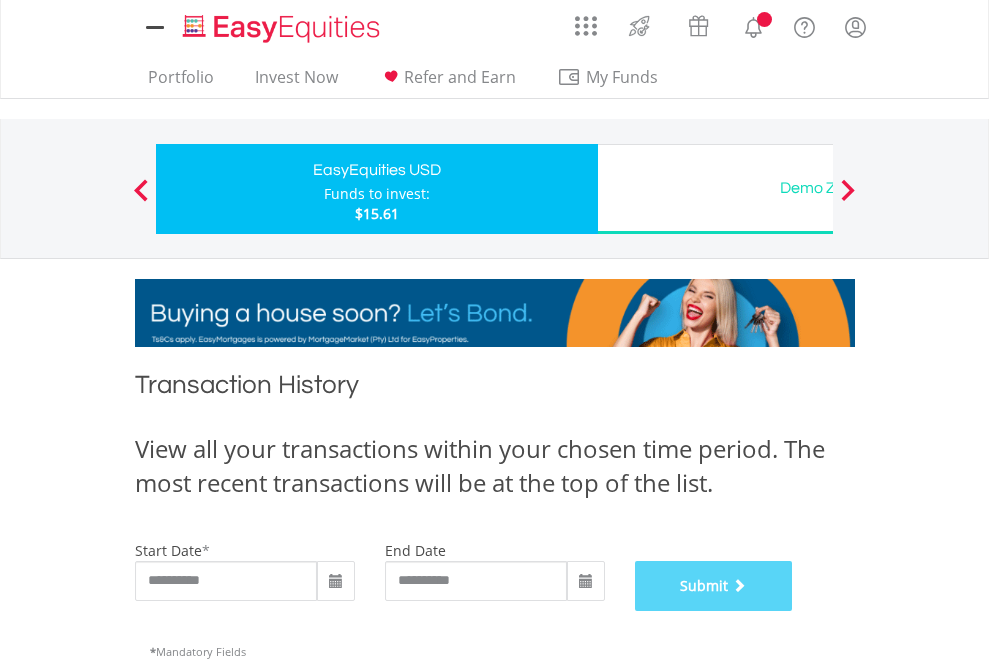 scroll, scrollTop: 811, scrollLeft: 0, axis: vertical 